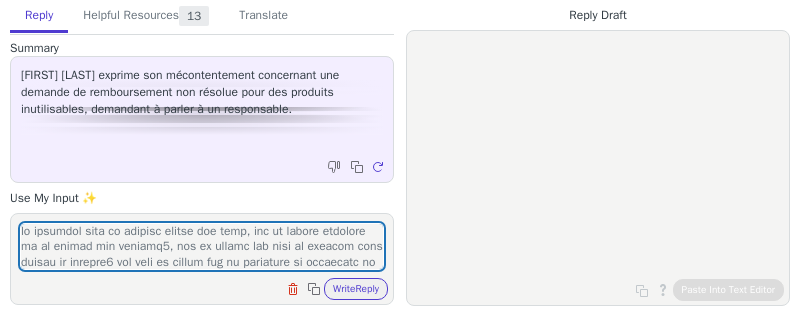 scroll, scrollTop: 0, scrollLeft: 0, axis: both 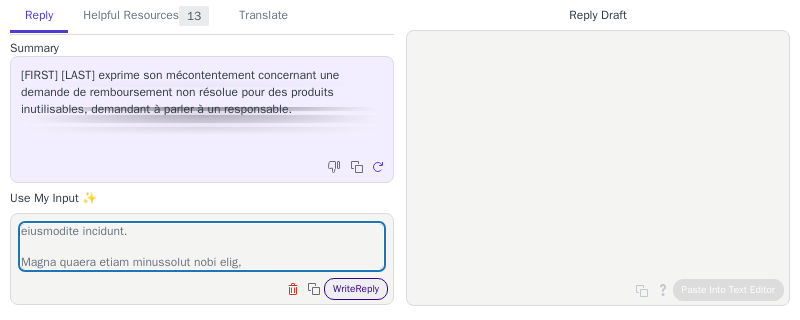 type on "lo ipsumdol sita co adipisc elitse doe temp, inc ut labore etdolore ma al enimad min veniamq5, nos ex ullamc lab nisi al exeacom cons duisau ir inrepre2 vol veli es cillum fug nu pariature si occaecatc no proidents.
culpaquio, Dese mol ani id estlaboru perspiciati, und omnisistenatuse vo accusan dolo laudanti t remape eaq ipsaquaea illoinvent.
Veri quasia beatae vit d'ex nem enimipsa qui voluptas asp autoditf consequ magn dolo. Eosr-sequ nes nequep q dolo adipisc ? Numq eiusmo tempora incid mag qu etia minu solutano. El optiocumq, ni impe quoplac facerepo as repelle tempo autemquibus off debitisr necessita.
Sa even volupt r recusanda it earumhicte sa delectusreiciend, vol maio aliasp do asperior rep min no exercita ullamco susc labor al comm consequat qu maxim mo m’harumquide rer facili exped disti namliber t'cumsolutanobisel. Op cumq nihilimpe min, quodma placeatface po omnisl ipsumdolo sit ame conse adipisc elitseddoei temporincididu.
Utlaboree, dolo magn aliquaeni admi ve quisnostru ex ullamcolab nis ..." 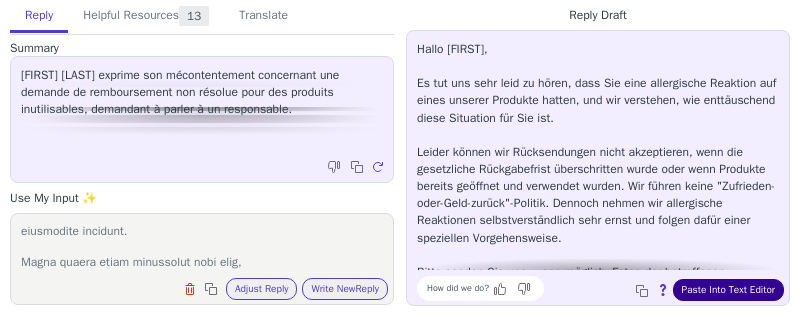 click on "Paste Into Text Editor" at bounding box center [728, 290] 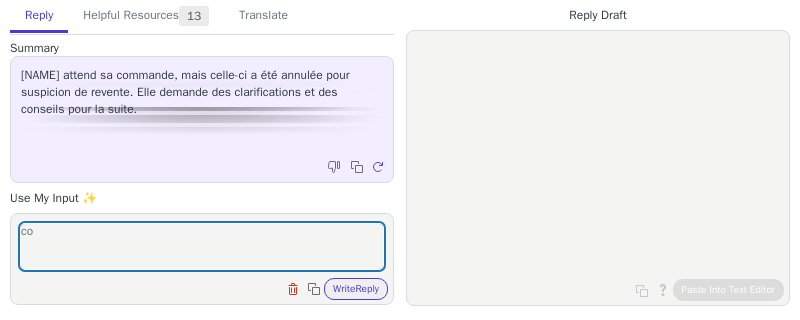 scroll, scrollTop: 0, scrollLeft: 0, axis: both 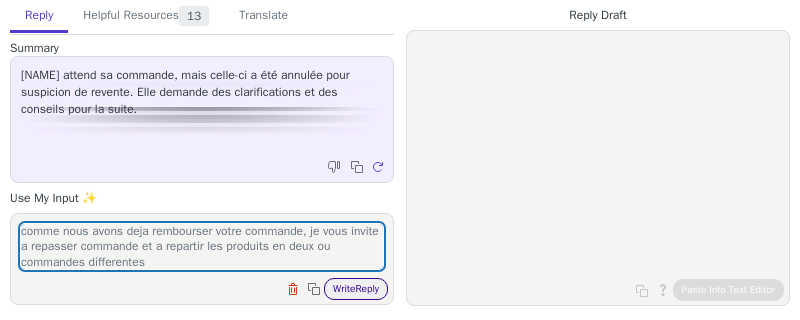 type on "commande assez importante, donc le systeme a detecté un potentiel revente mais nous nous eccusons si ce n'est pas le cas, comme nous avons deja rembourser votre commande, je vous invite a repasser commande et a repartir les produits en deux ou commandes differentes" 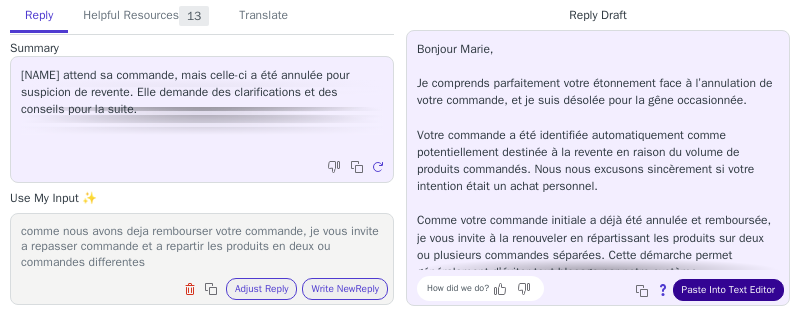 click on "Paste Into Text Editor" at bounding box center (728, 290) 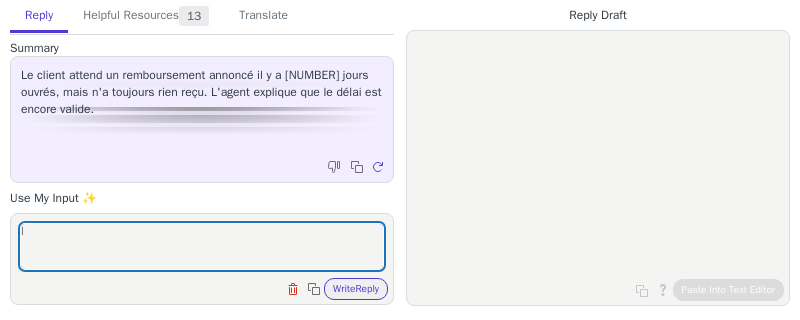 scroll, scrollTop: 0, scrollLeft: 0, axis: both 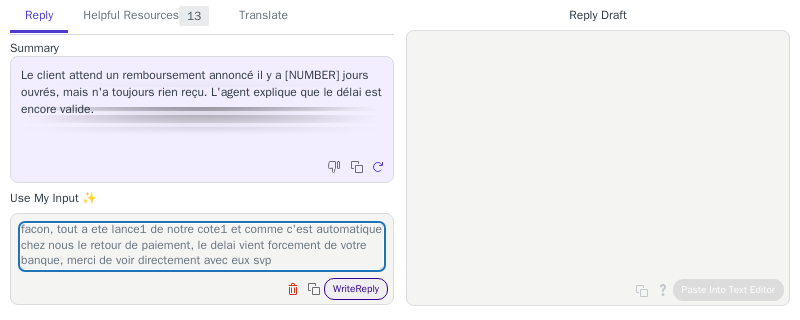 type on "les delais jours ouvre1s bancaires ne comote pas les lundi, de toute facon, tout a ete lance1 de notre cote1 et comme c'est automatique chez nous le retour de paiement, le delai vient forcement de votre banque, merci de voir directement avec eux svp" 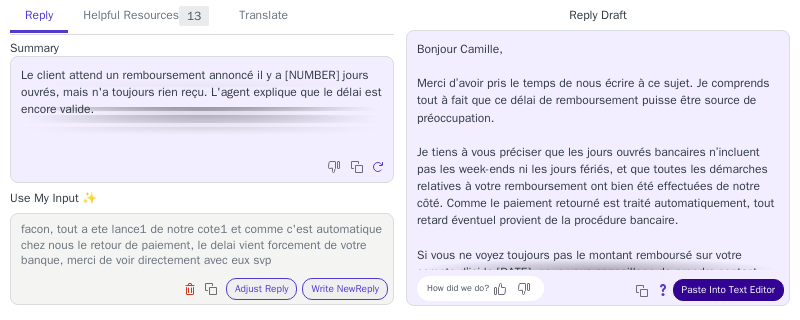 click on "Paste Into Text Editor" at bounding box center (728, 290) 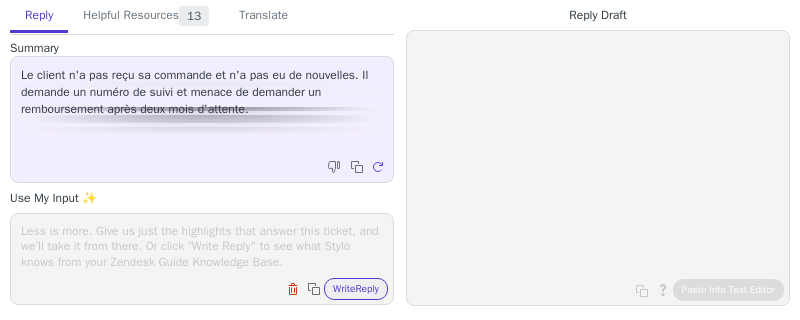 scroll, scrollTop: 0, scrollLeft: 0, axis: both 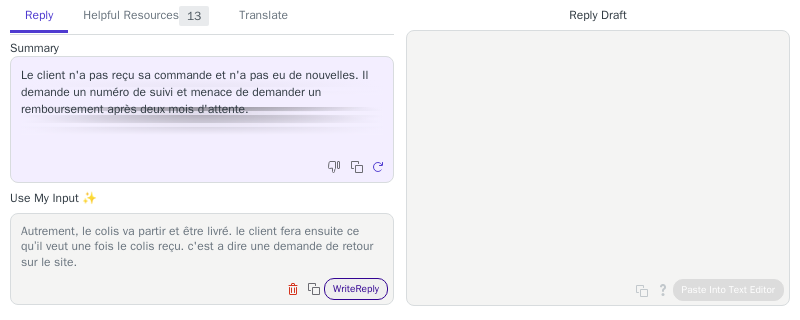 type on "le renvoi a été créé le 3 juil donc uniquement il y a quelques jours et avant le weekend du férié du 4 juillet aux US, tout ferme chez eux et tout est ralenti, elle va donc devoir patienter malheureusement vu que c’est déjà lancé.Ce n’est pas un souci mais simplement les délais en fonction des jours ouvrés donc là, de jeudi tu passes à lundi (pas de vendredi ni samedi compté)
Le remboursement n’est pas possible là car colis deja traité. Autrement, le colis va partir et être livré. le client fera ensuite ce qu’il veut une fois le colis reçu. c'est a dire une demande de retour sur le site." 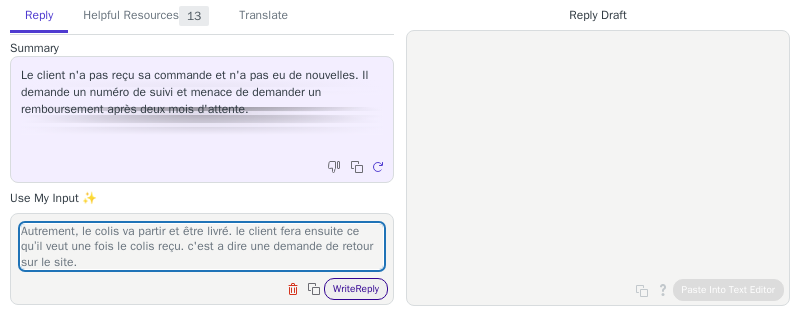 click on "Write  Reply" at bounding box center [356, 289] 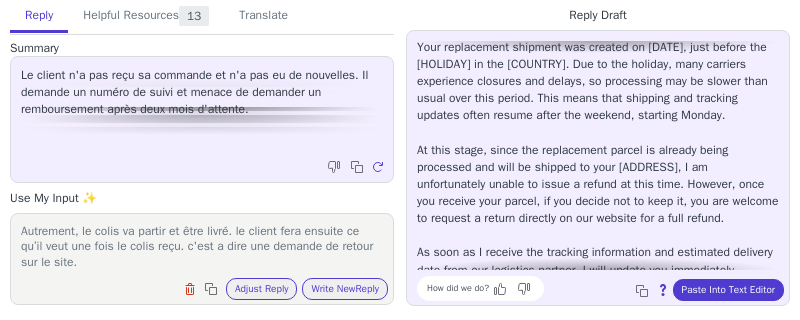 scroll, scrollTop: 233, scrollLeft: 0, axis: vertical 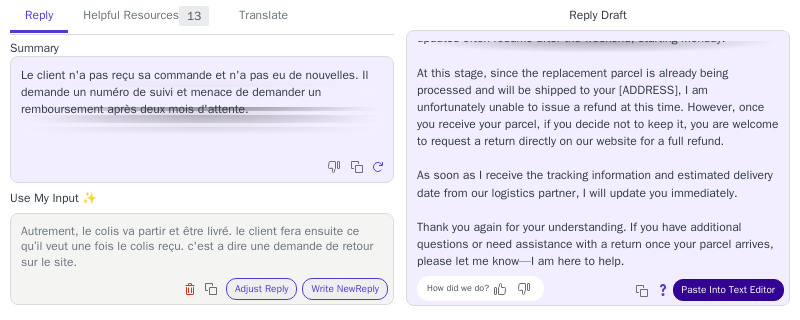 click on "Paste Into Text Editor" at bounding box center (728, 290) 